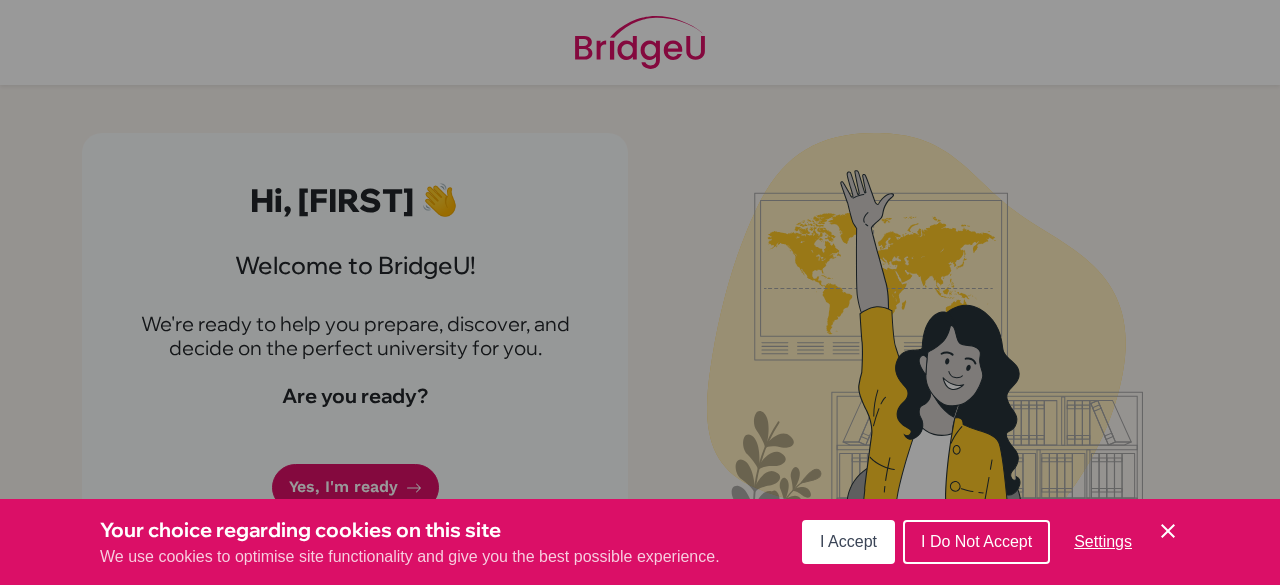 scroll, scrollTop: 0, scrollLeft: 0, axis: both 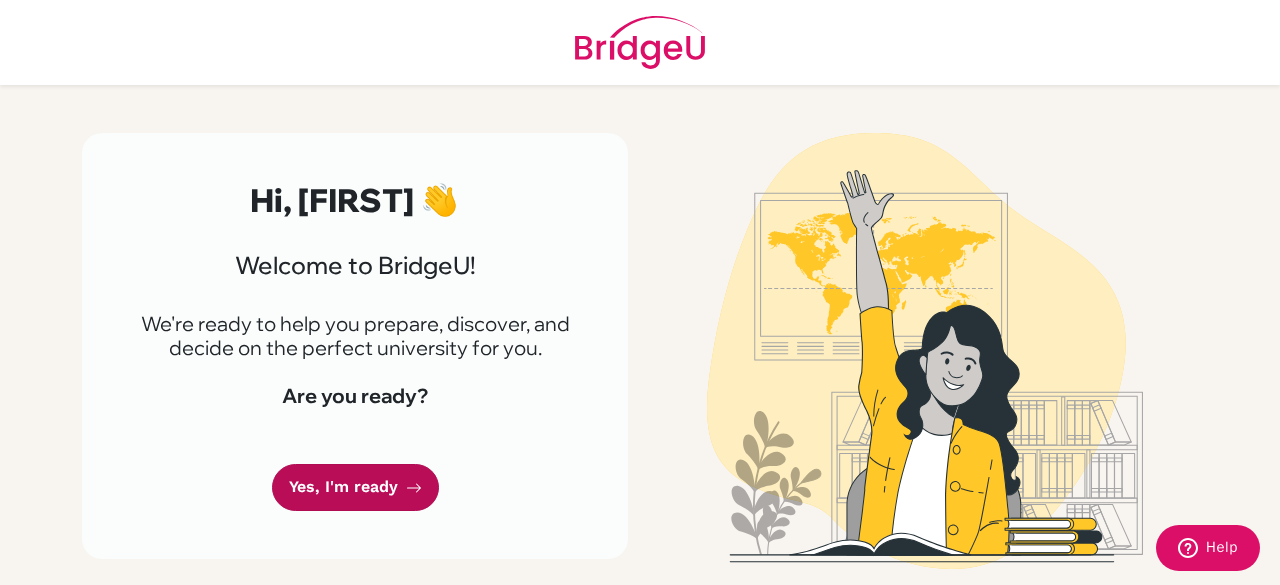 click on "Yes, I'm ready" at bounding box center (355, 487) 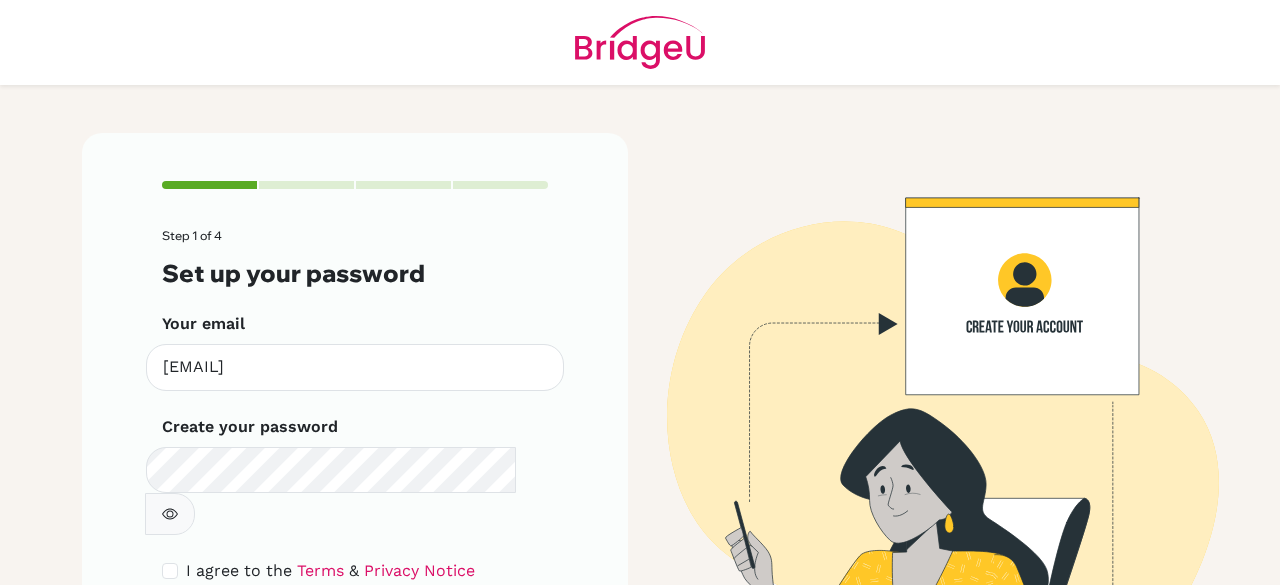 scroll, scrollTop: 0, scrollLeft: 0, axis: both 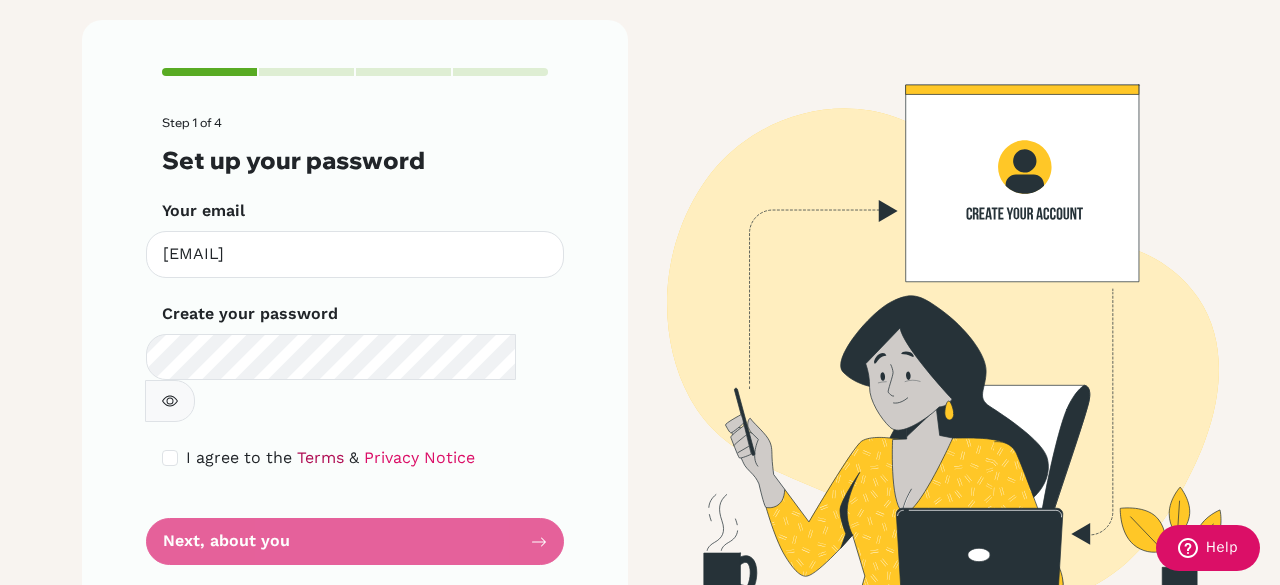 click on "Terms" at bounding box center (320, 457) 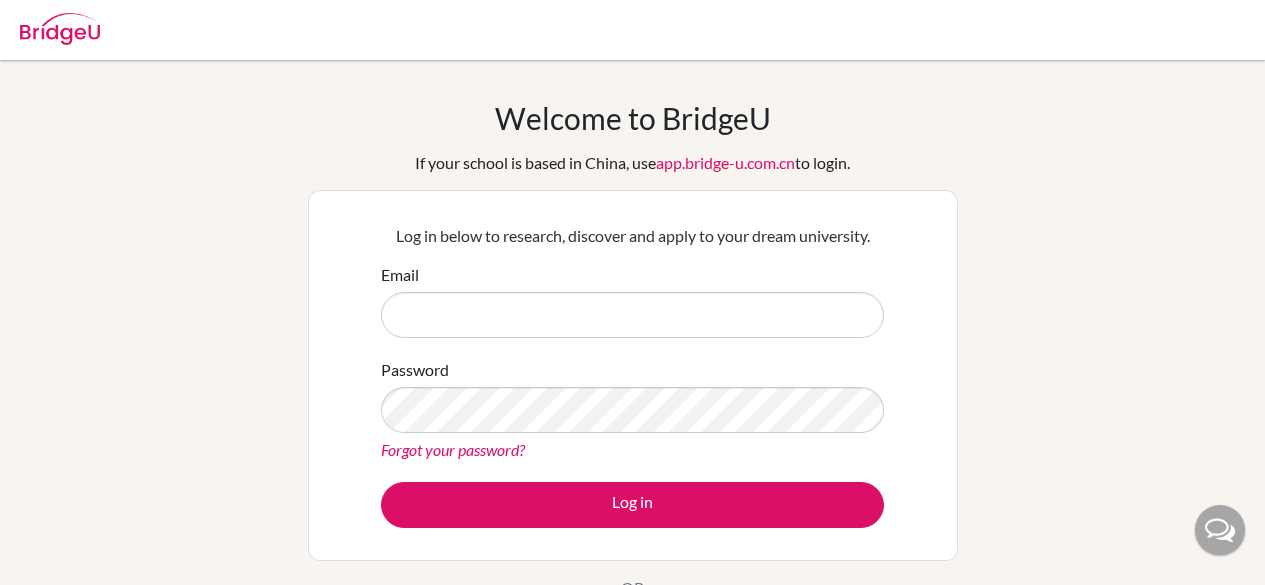click on "Email" at bounding box center [632, 315] 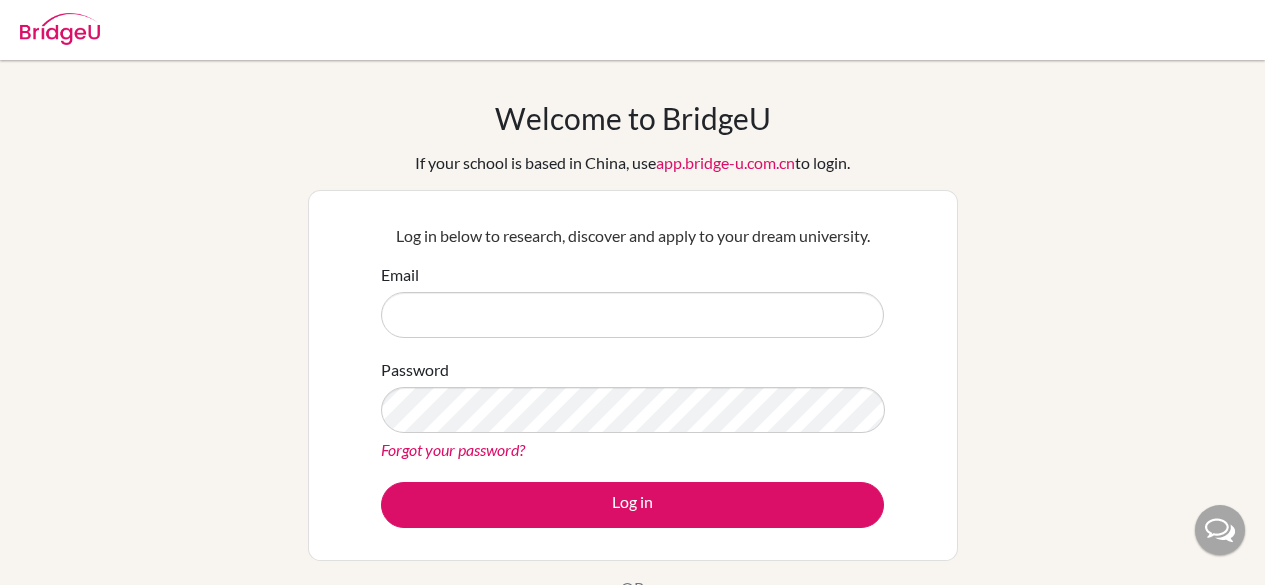 scroll, scrollTop: 0, scrollLeft: 0, axis: both 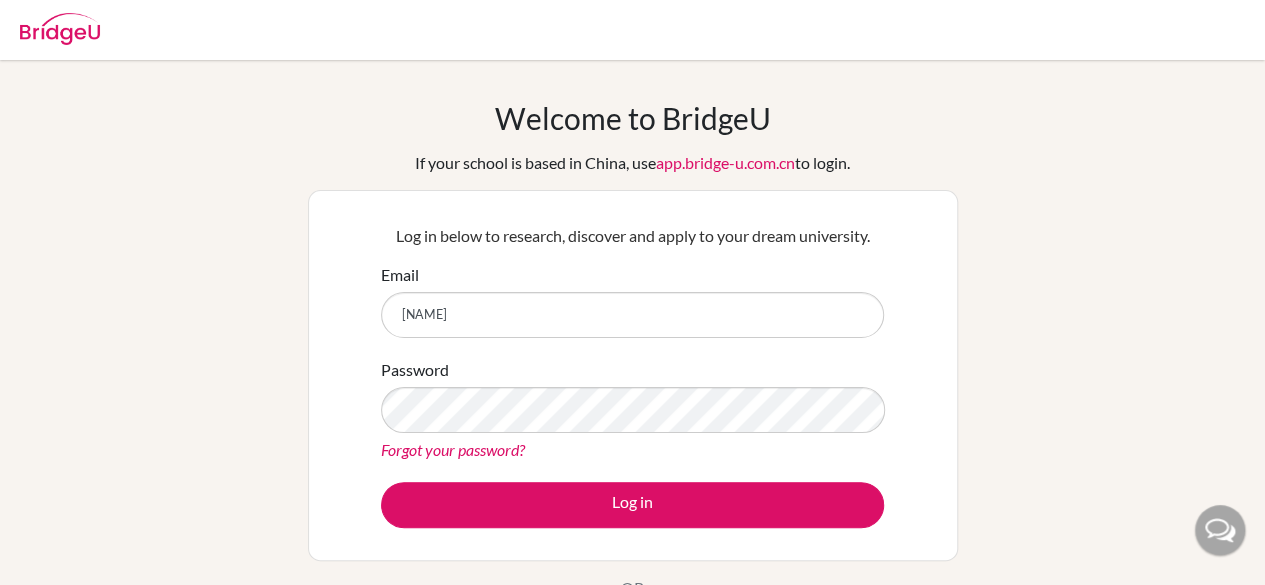 type on "aarav" 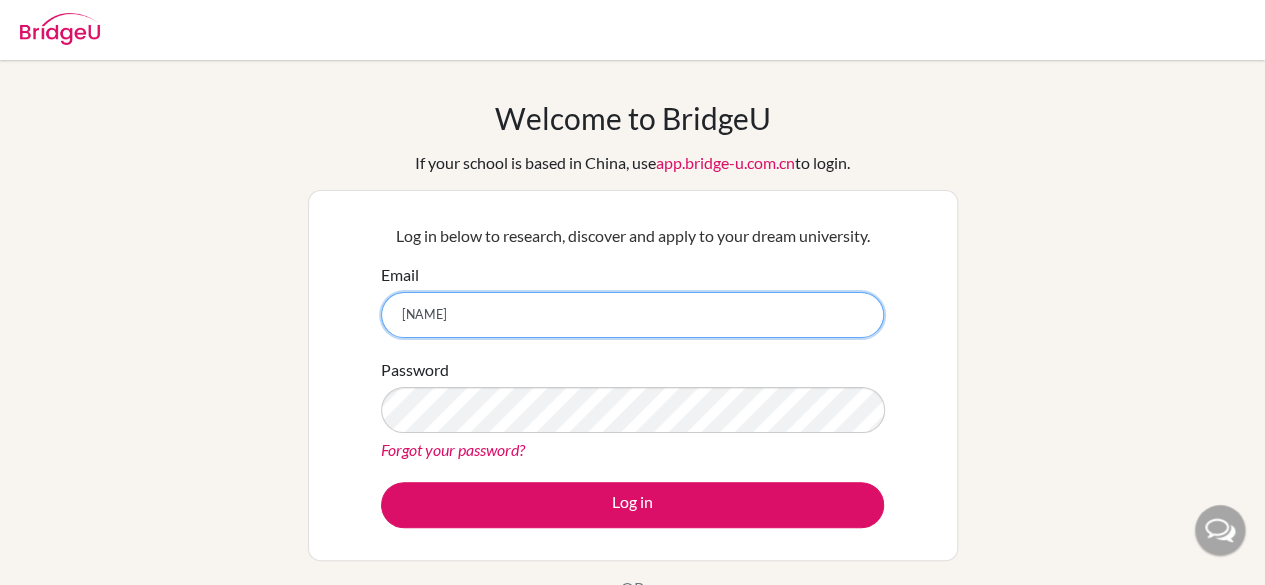 click on "aarav" at bounding box center (632, 315) 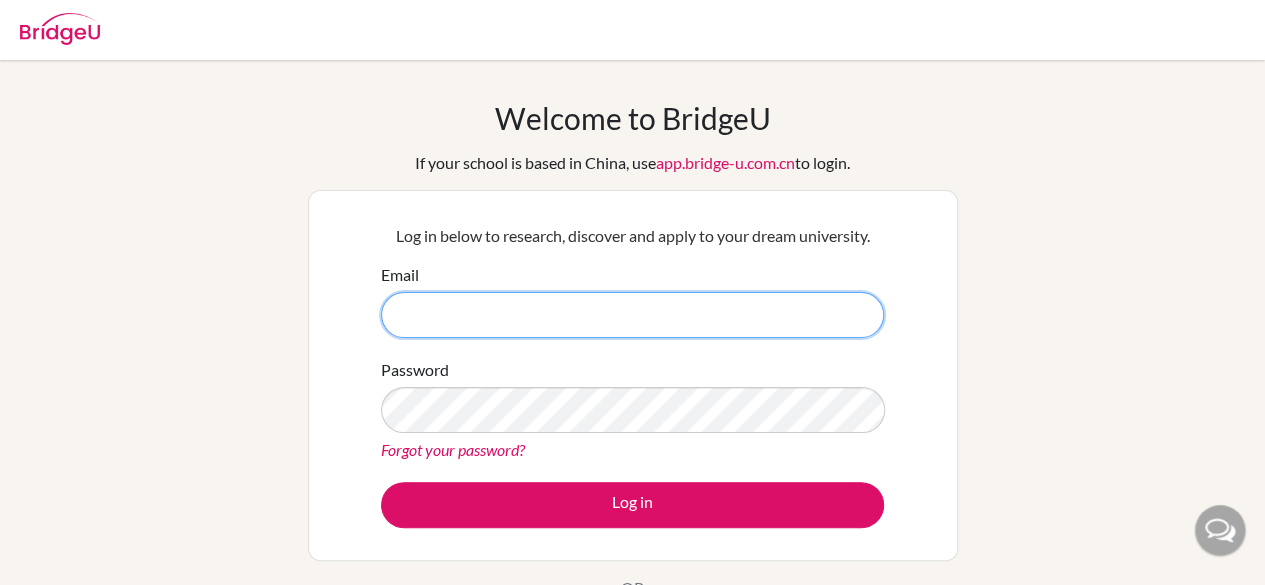 paste 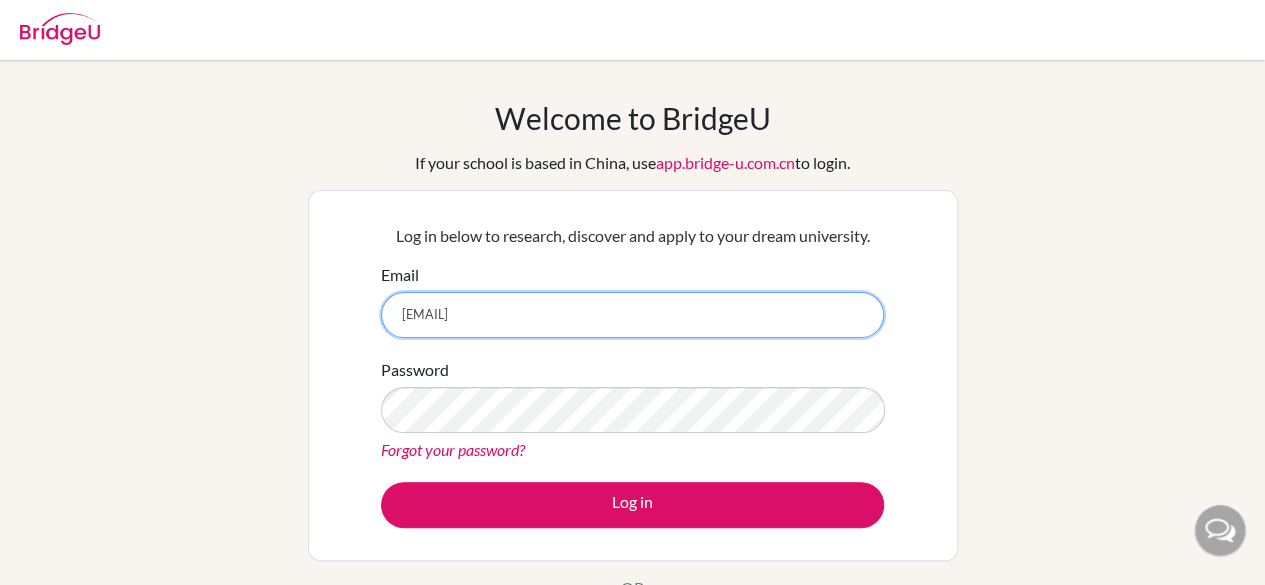 type on "aaravsanghvi@victoriouskidsseducares.org" 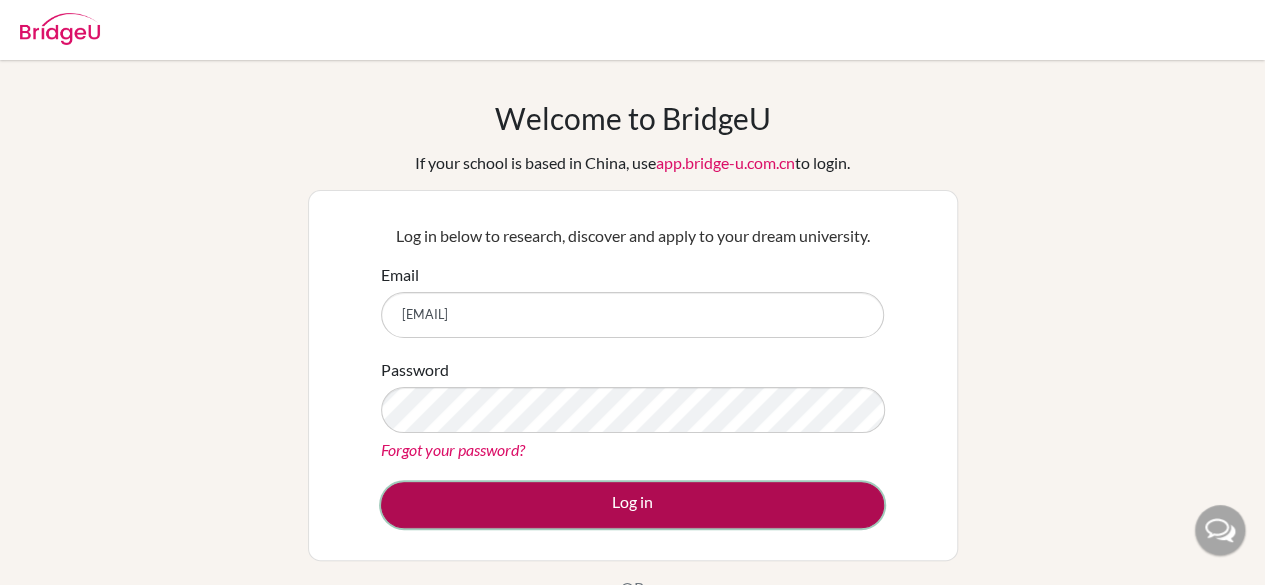 click on "Log in" at bounding box center (632, 505) 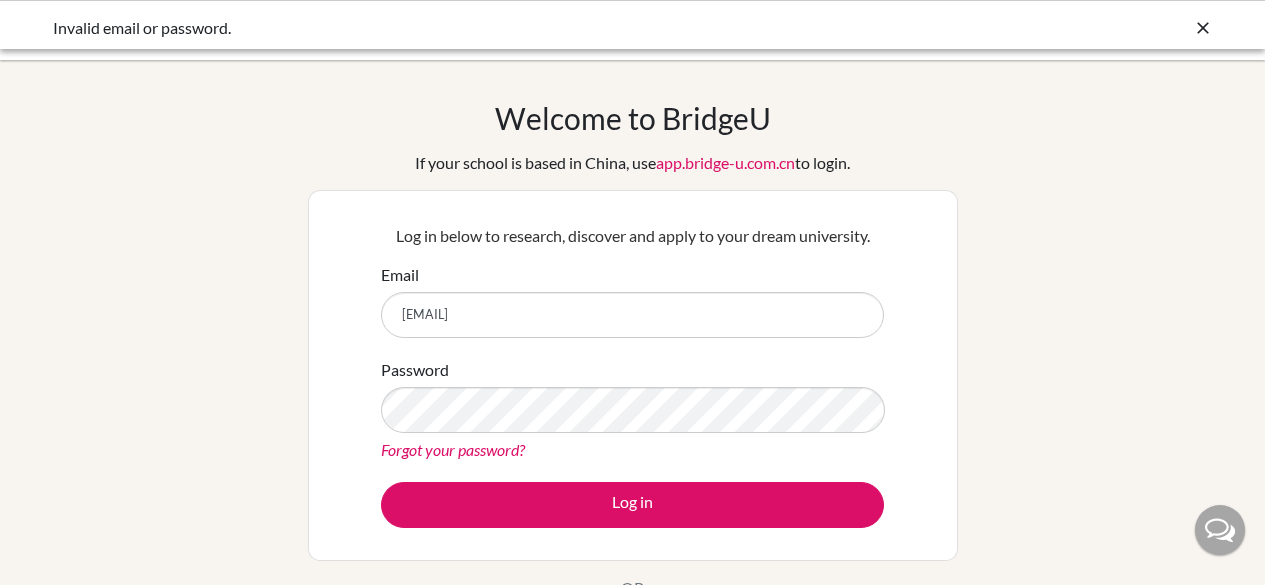scroll, scrollTop: 0, scrollLeft: 0, axis: both 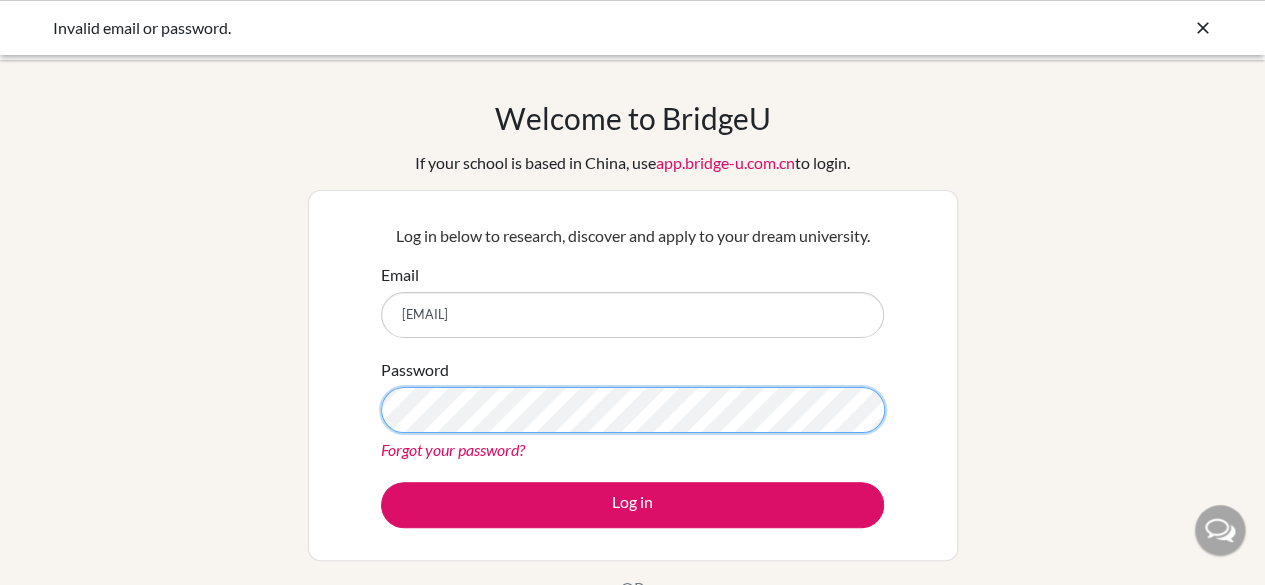 click on "Log in" at bounding box center [632, 505] 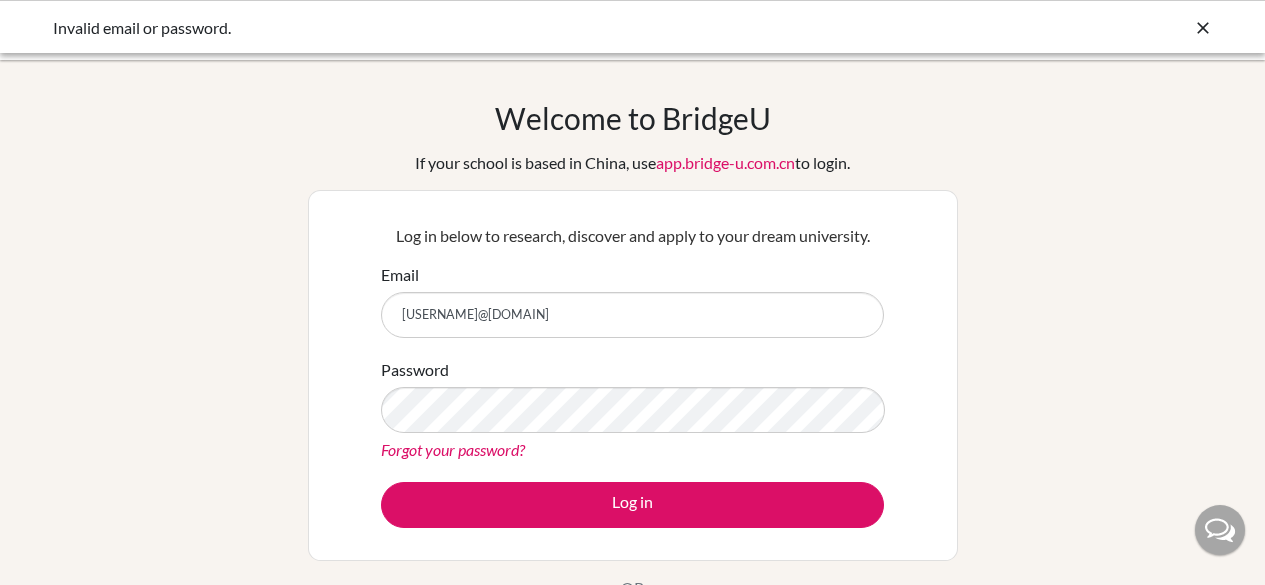 scroll, scrollTop: 0, scrollLeft: 0, axis: both 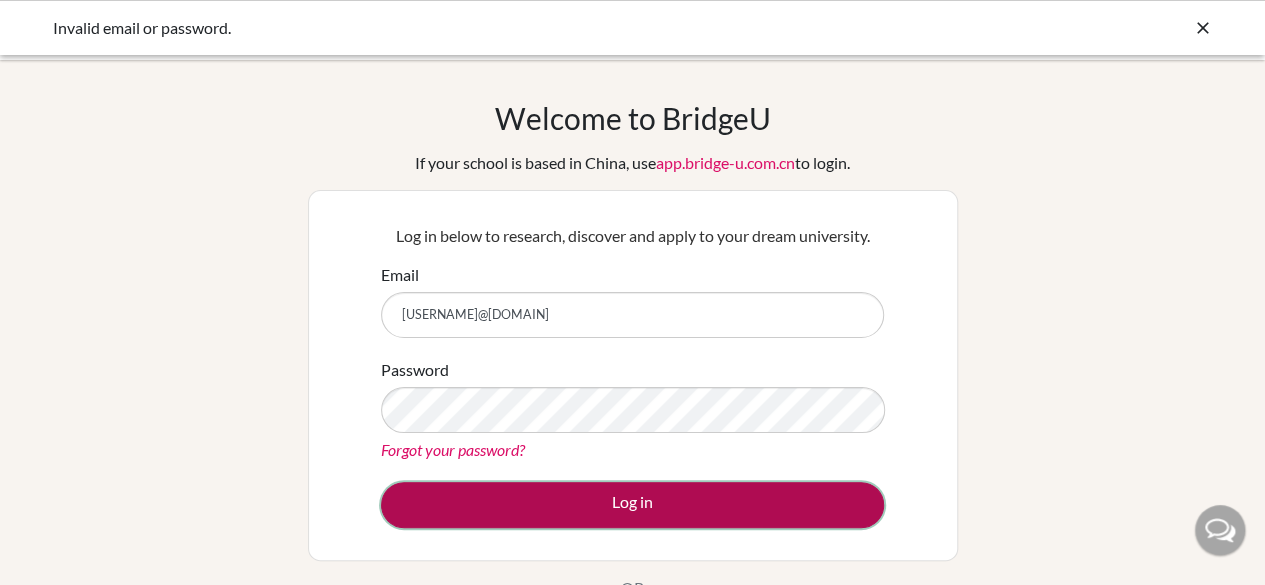 click on "Log in" at bounding box center [632, 505] 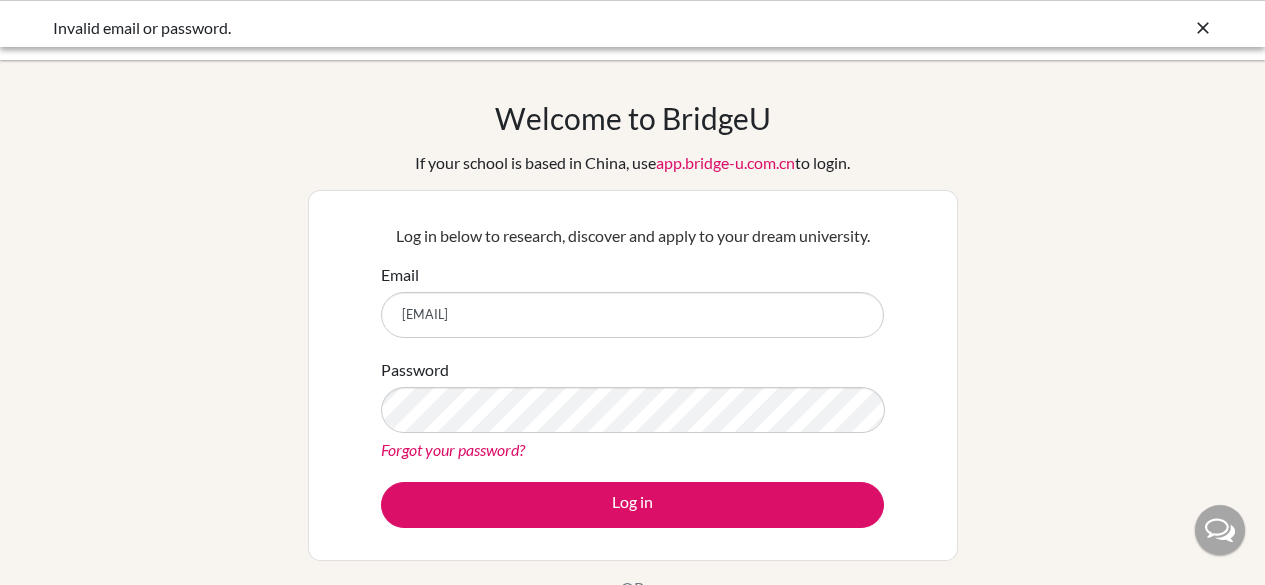 scroll, scrollTop: 0, scrollLeft: 0, axis: both 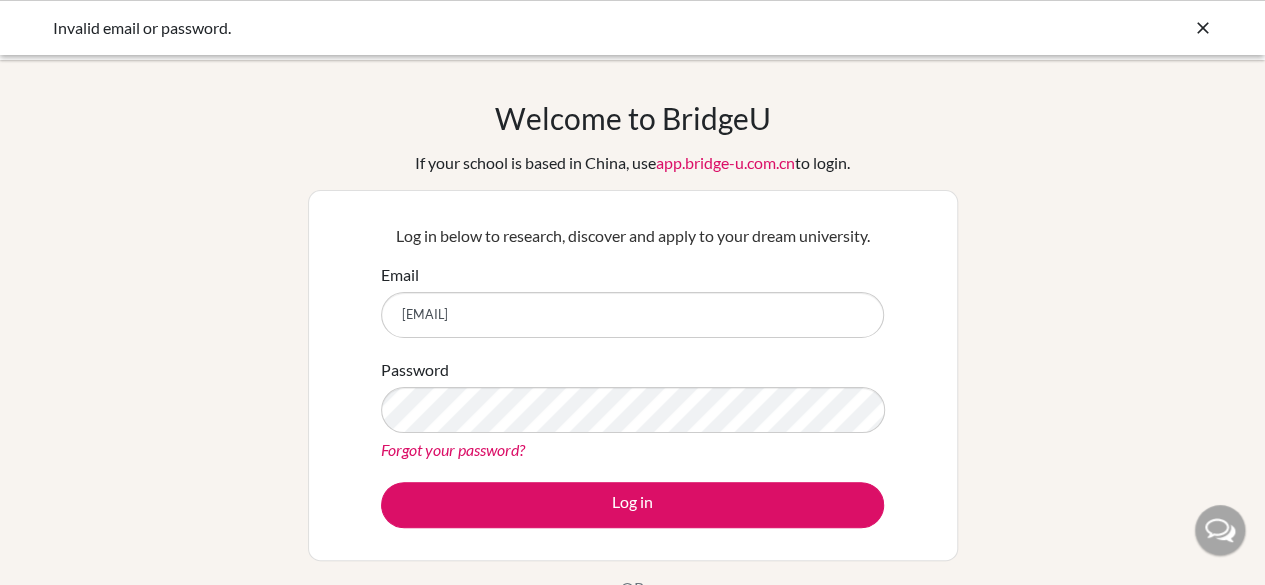 click on "Forgot your password?" at bounding box center (453, 449) 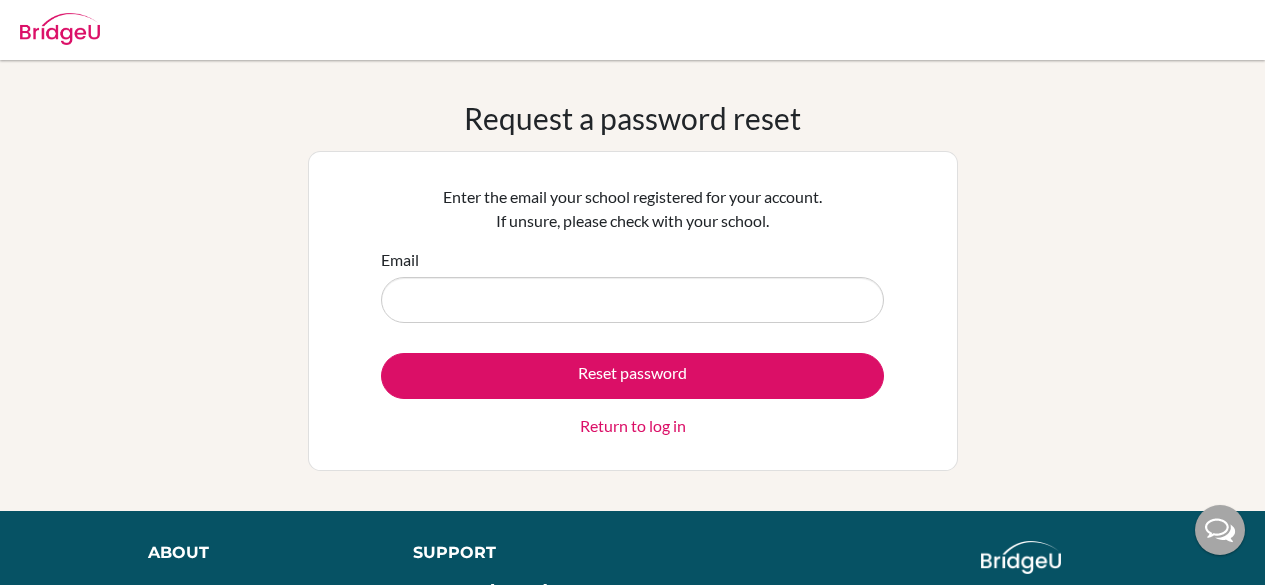 scroll, scrollTop: 0, scrollLeft: 0, axis: both 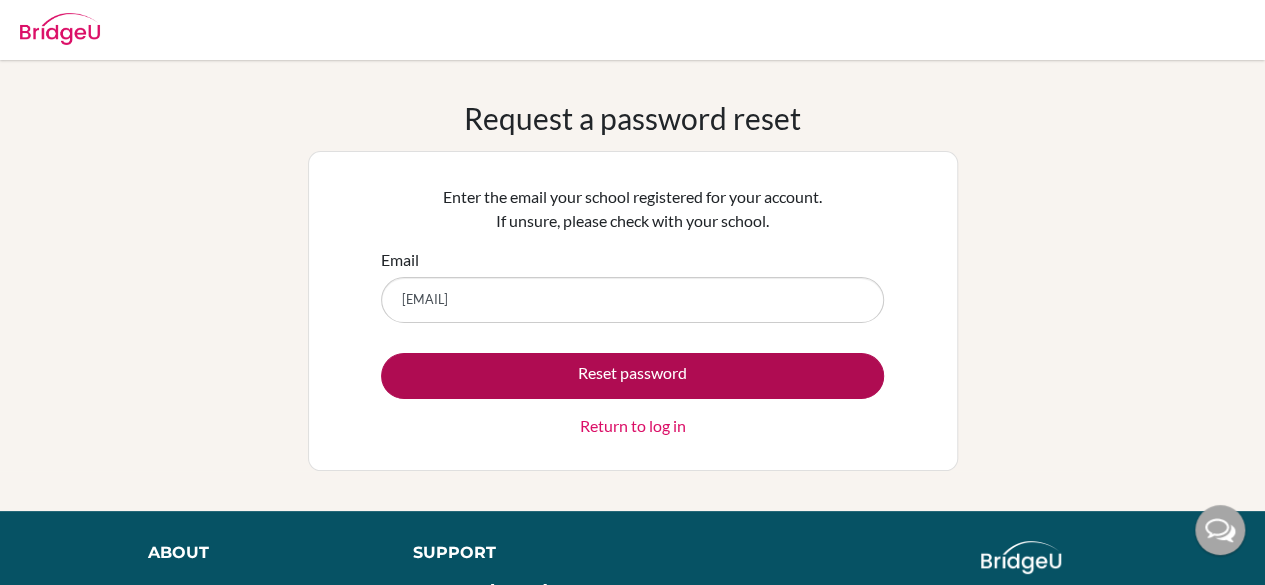 type on "aaravsanghvi@victoriouskidsseducares.org" 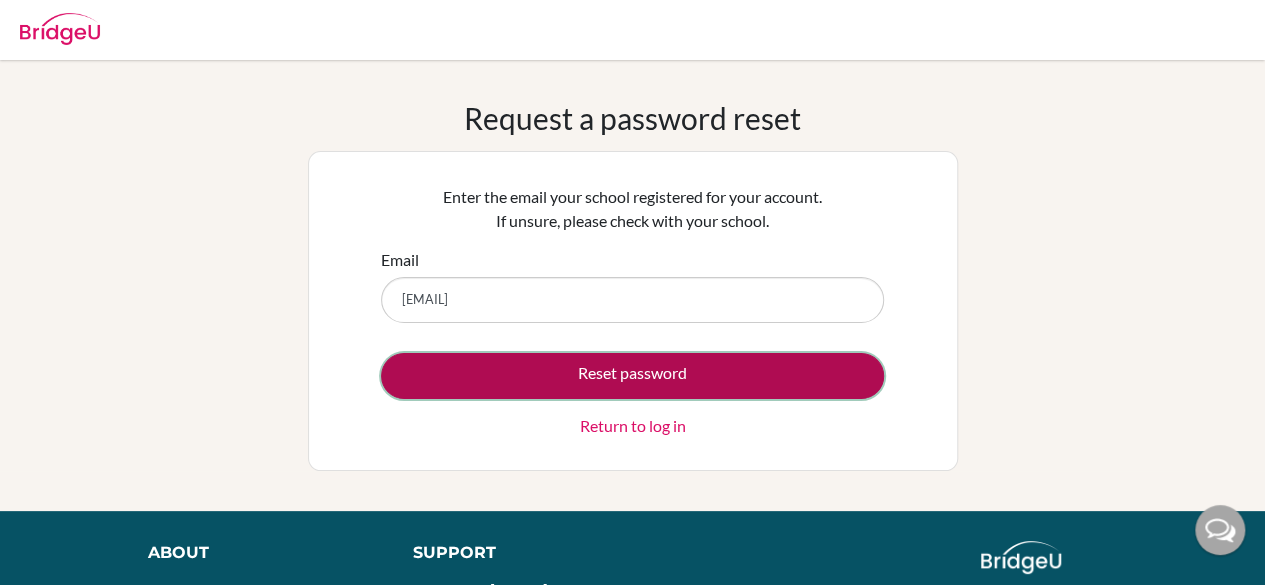click on "Reset password" at bounding box center [632, 376] 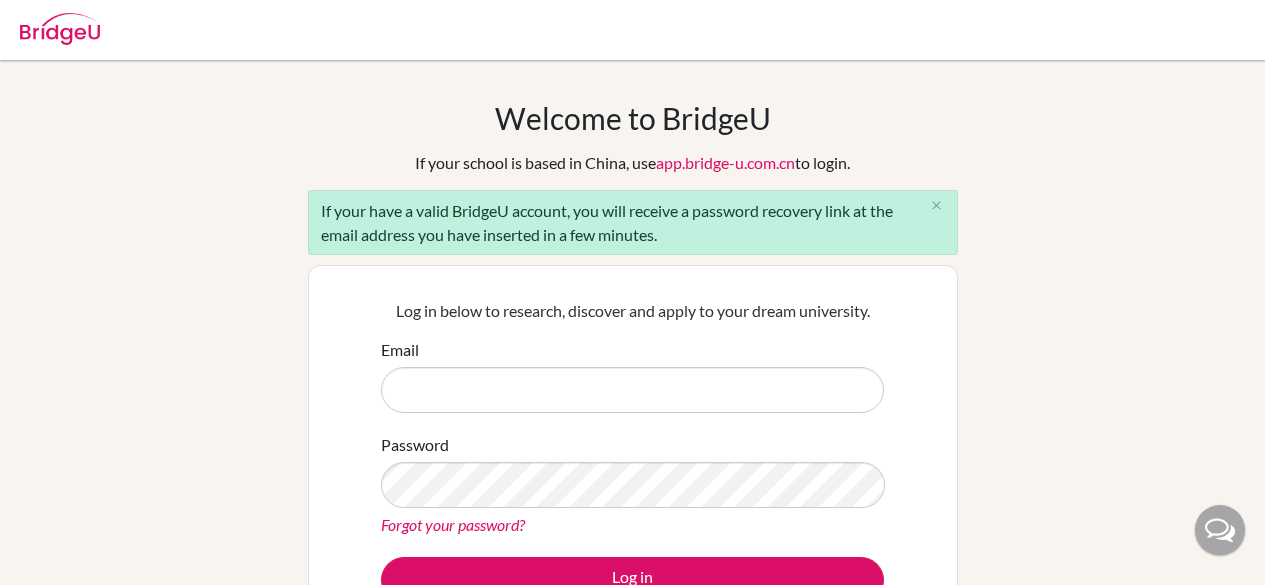 scroll, scrollTop: 0, scrollLeft: 0, axis: both 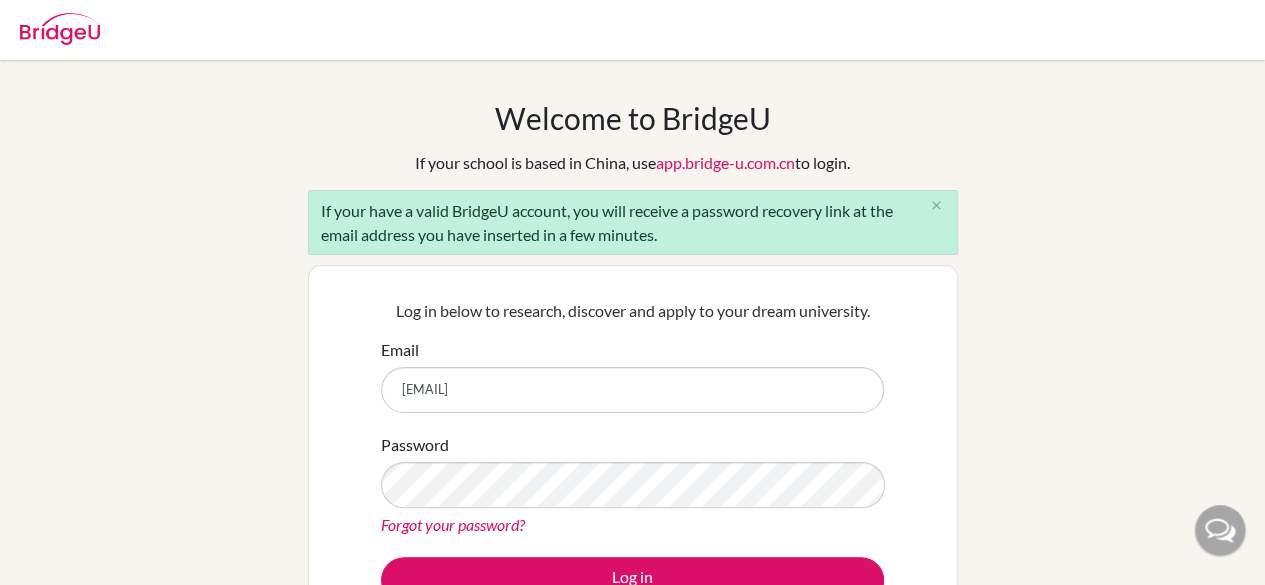 type on "[EMAIL]" 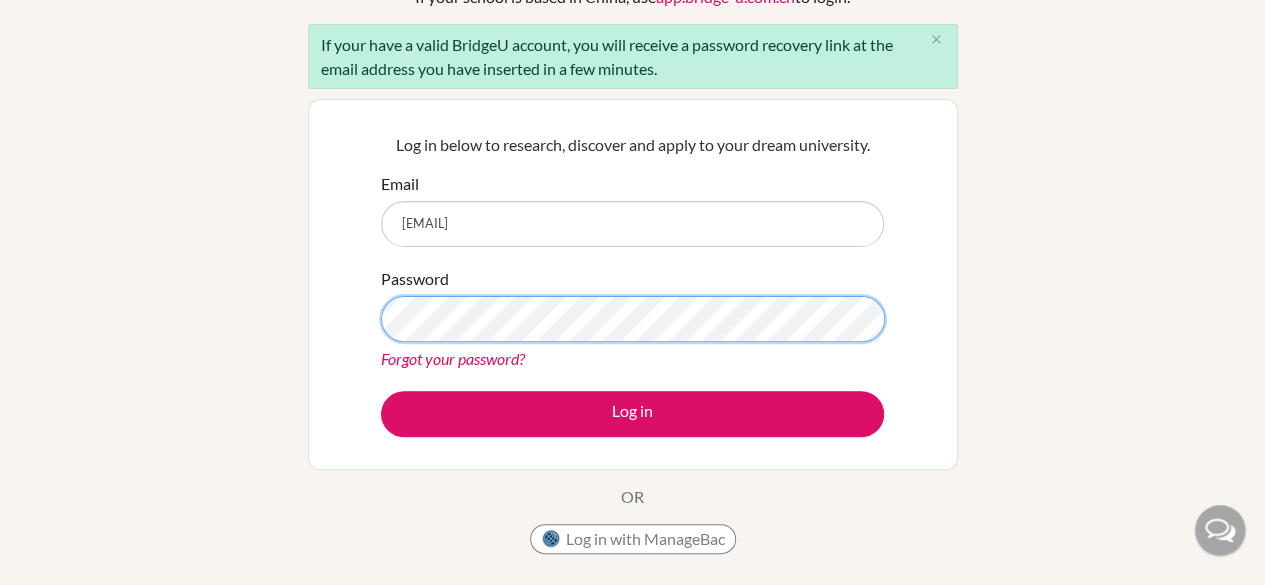 scroll, scrollTop: 172, scrollLeft: 0, axis: vertical 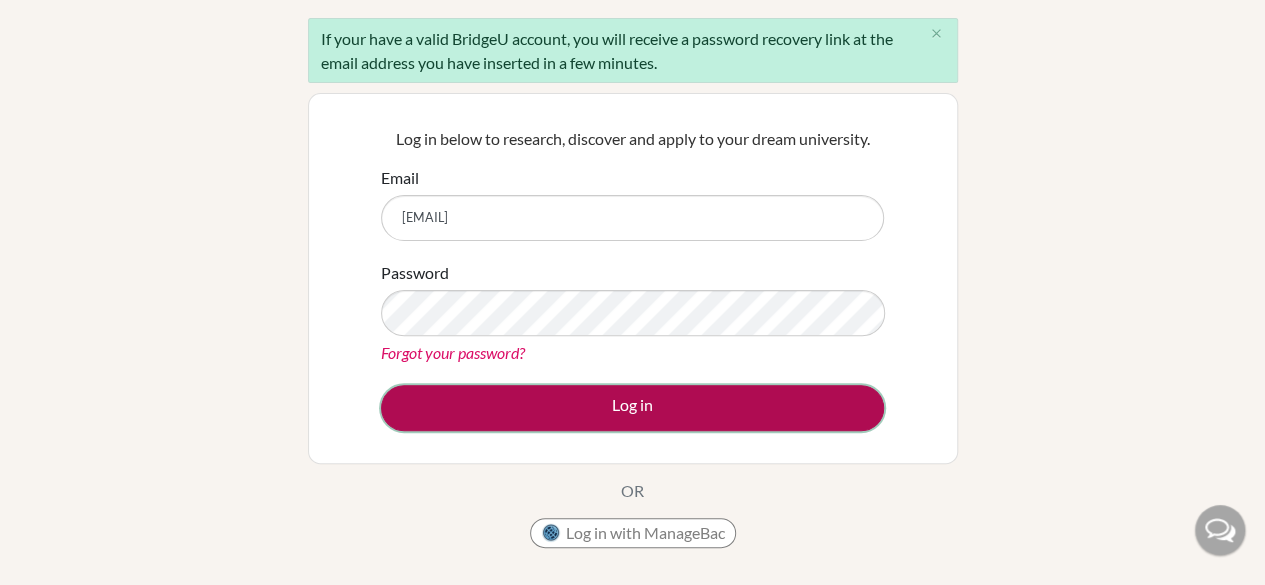 click on "Log in" at bounding box center [632, 408] 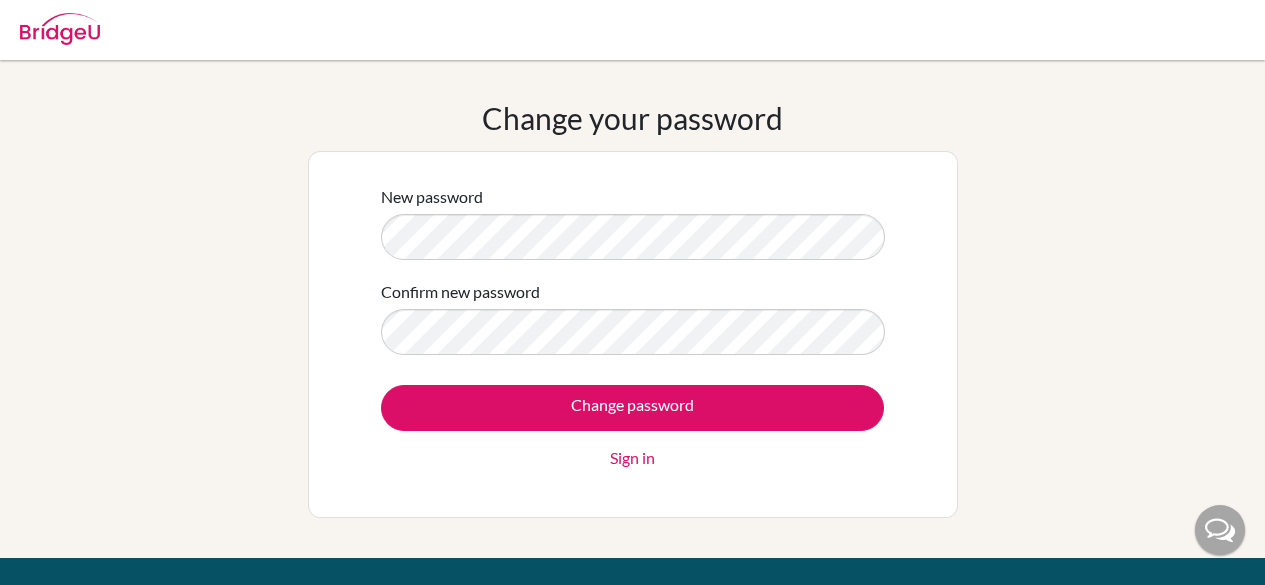 scroll, scrollTop: 0, scrollLeft: 0, axis: both 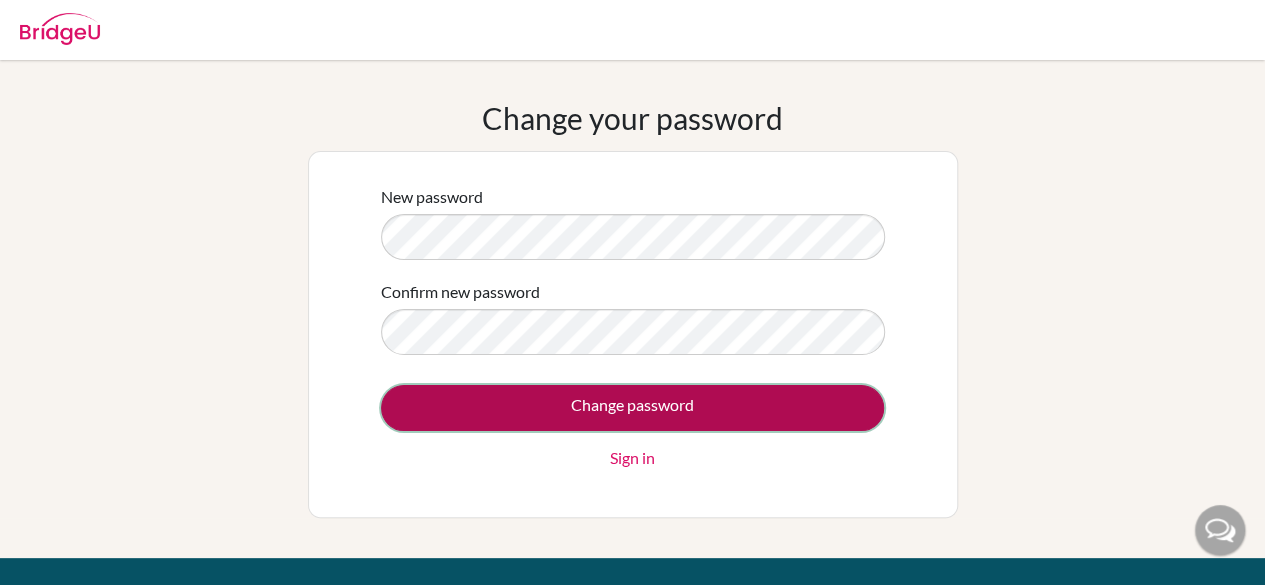 click on "Change password" at bounding box center (632, 408) 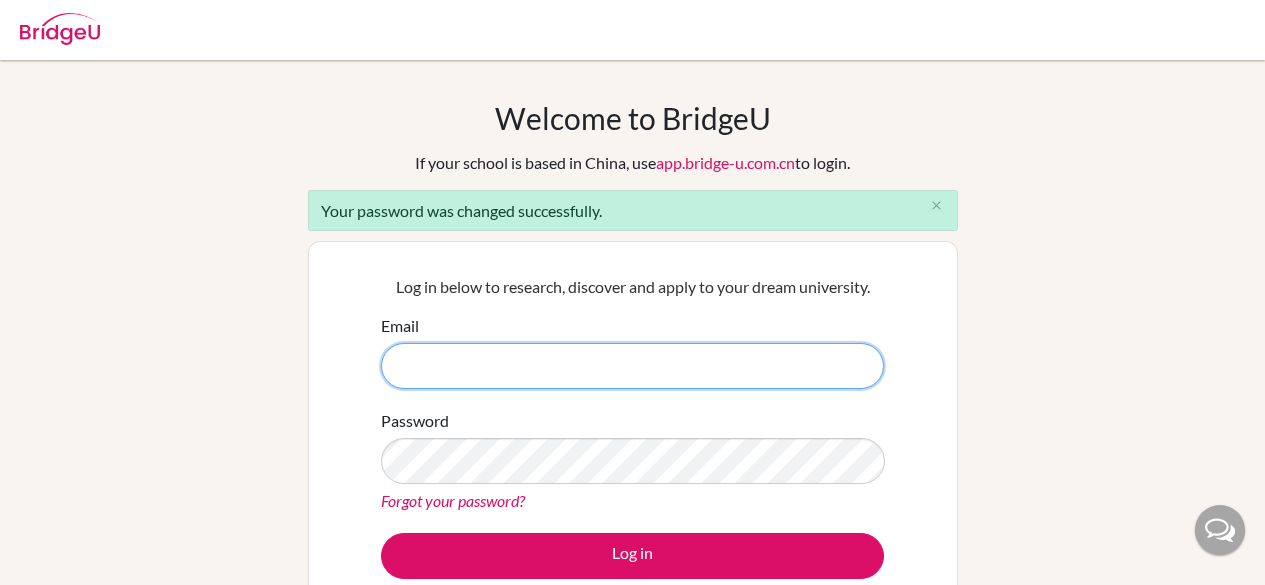 scroll, scrollTop: 0, scrollLeft: 0, axis: both 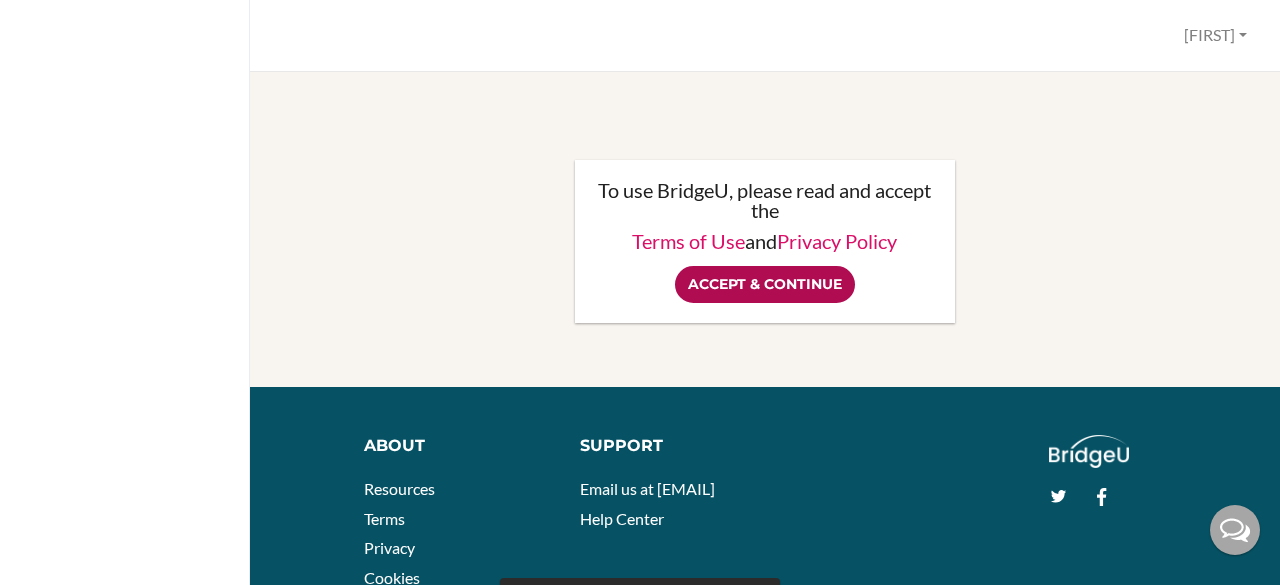 click on "Accept & Continue" at bounding box center [765, 284] 